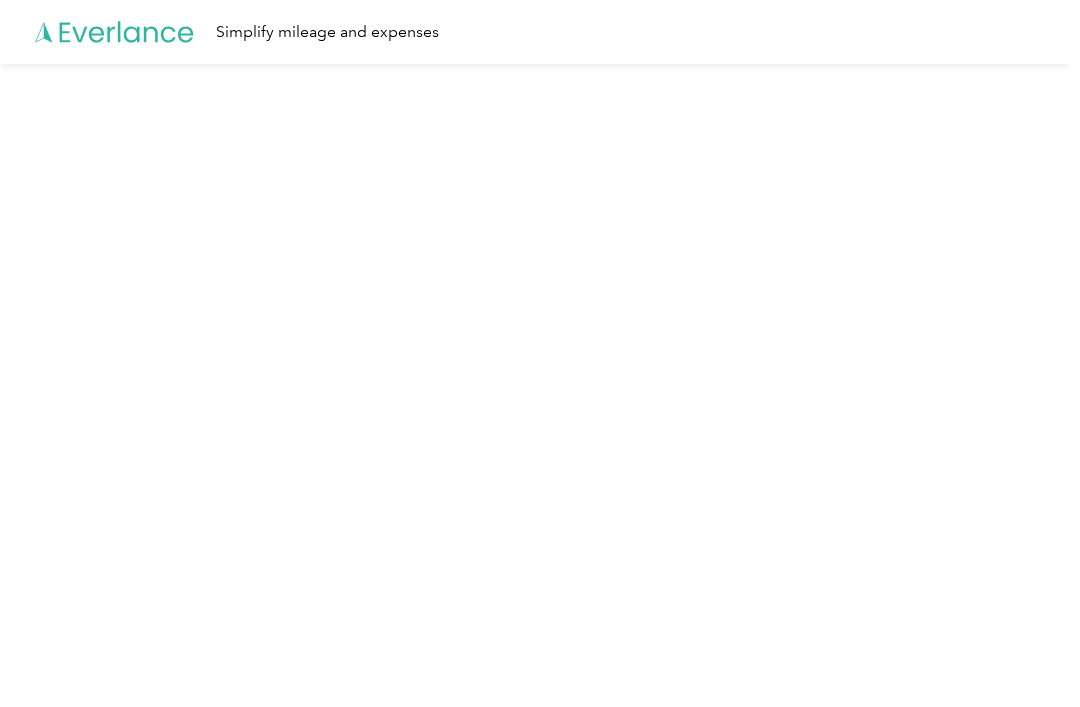 scroll, scrollTop: 0, scrollLeft: 0, axis: both 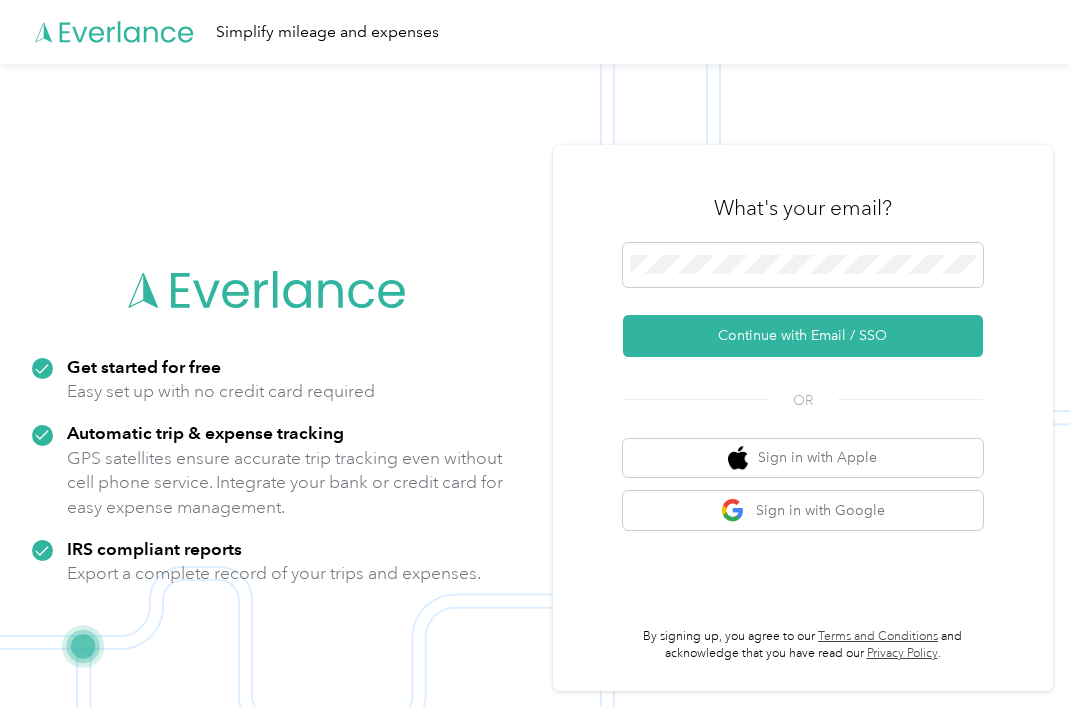 click on "Continue with Email / SSO" at bounding box center [803, 336] 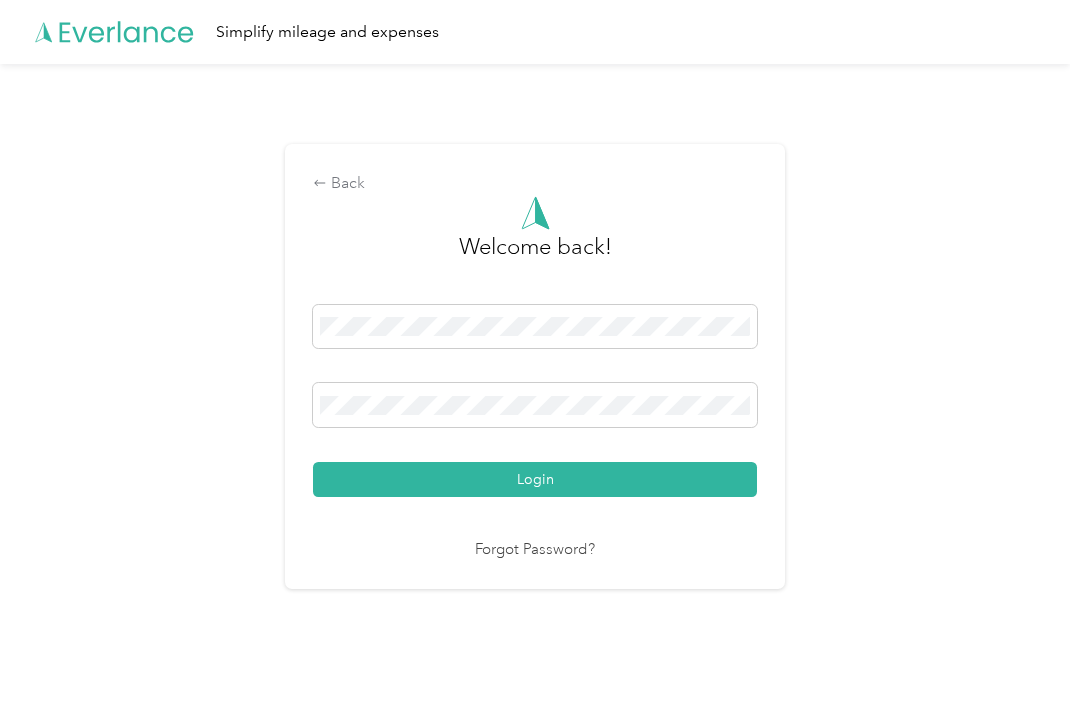 click on "Login" at bounding box center [535, 479] 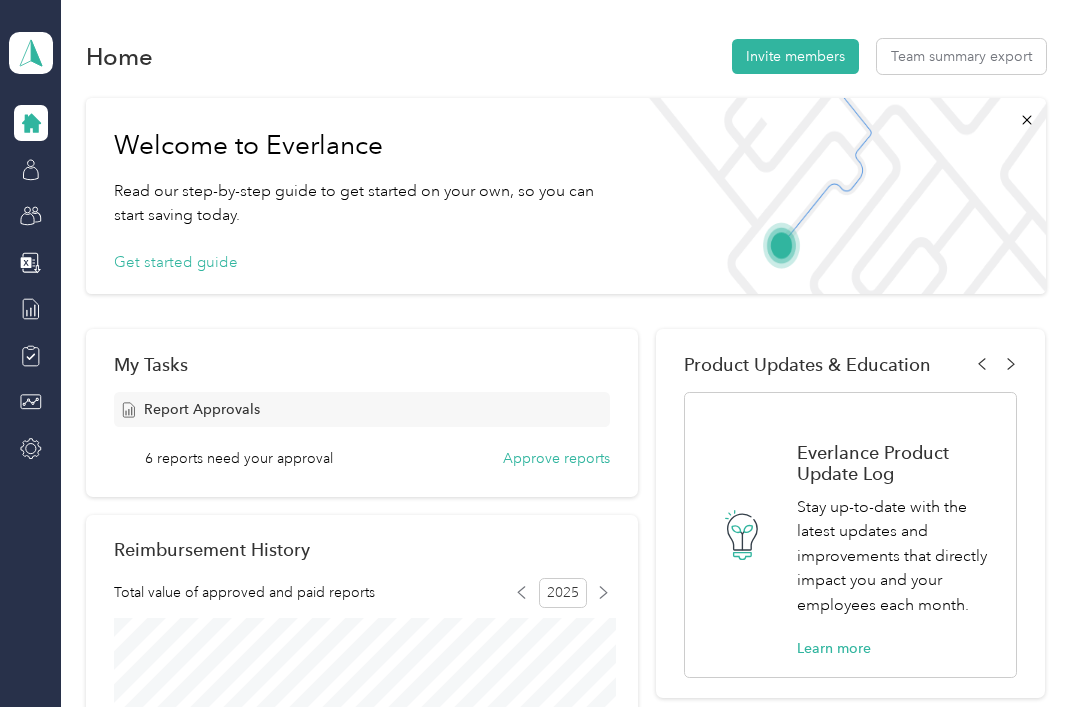 scroll, scrollTop: 0, scrollLeft: 0, axis: both 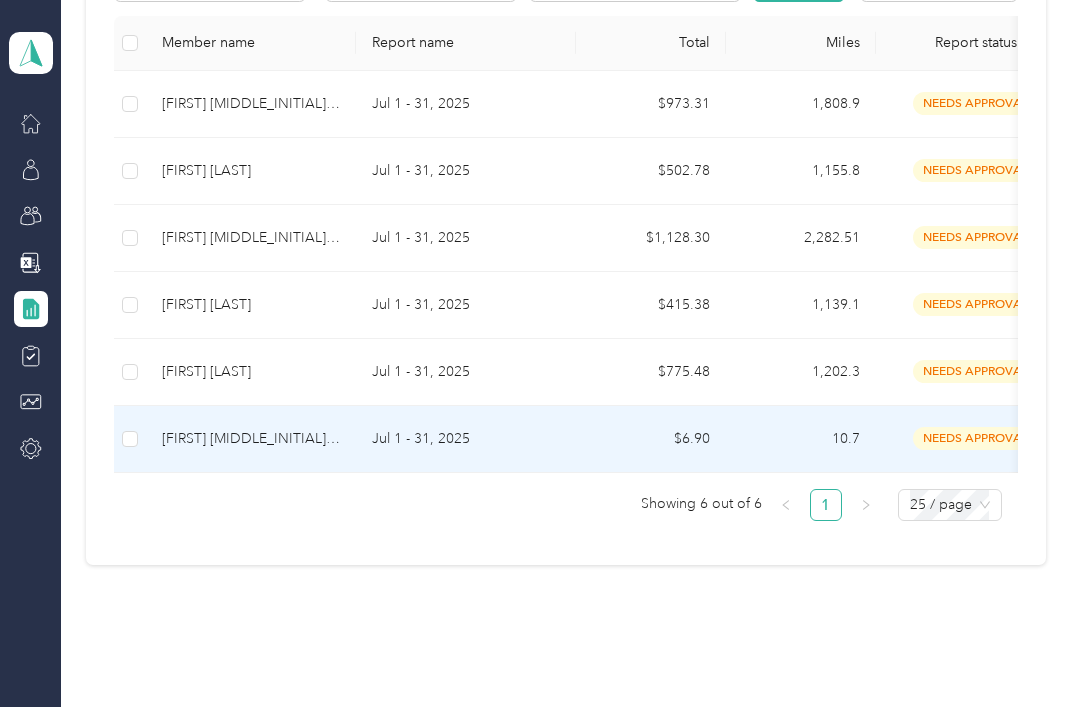 click on "[FIRST] [MIDDLE_INITIAL]. [LAST]" at bounding box center [251, 439] 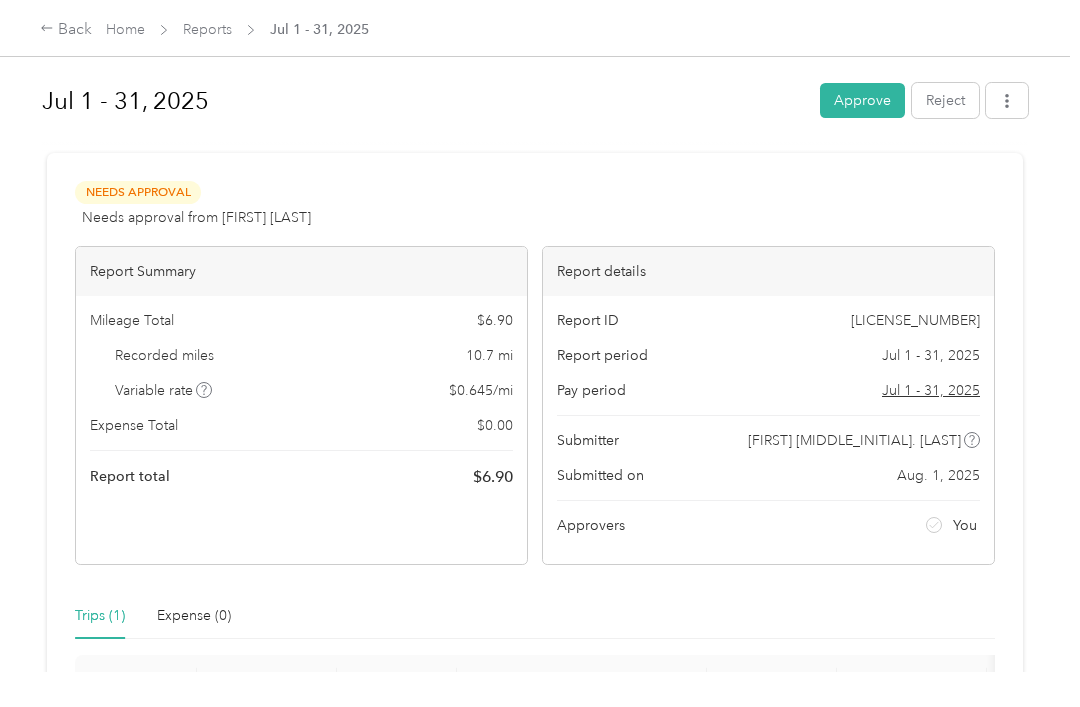 click on "Approve" at bounding box center (862, 100) 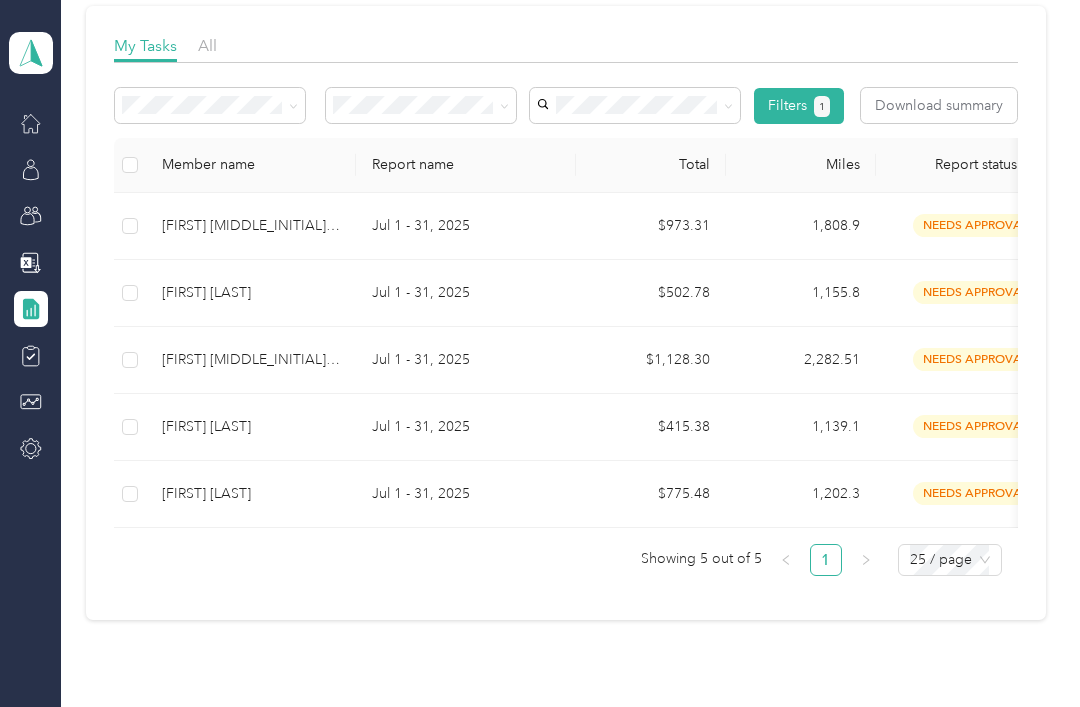 scroll, scrollTop: 285, scrollLeft: 0, axis: vertical 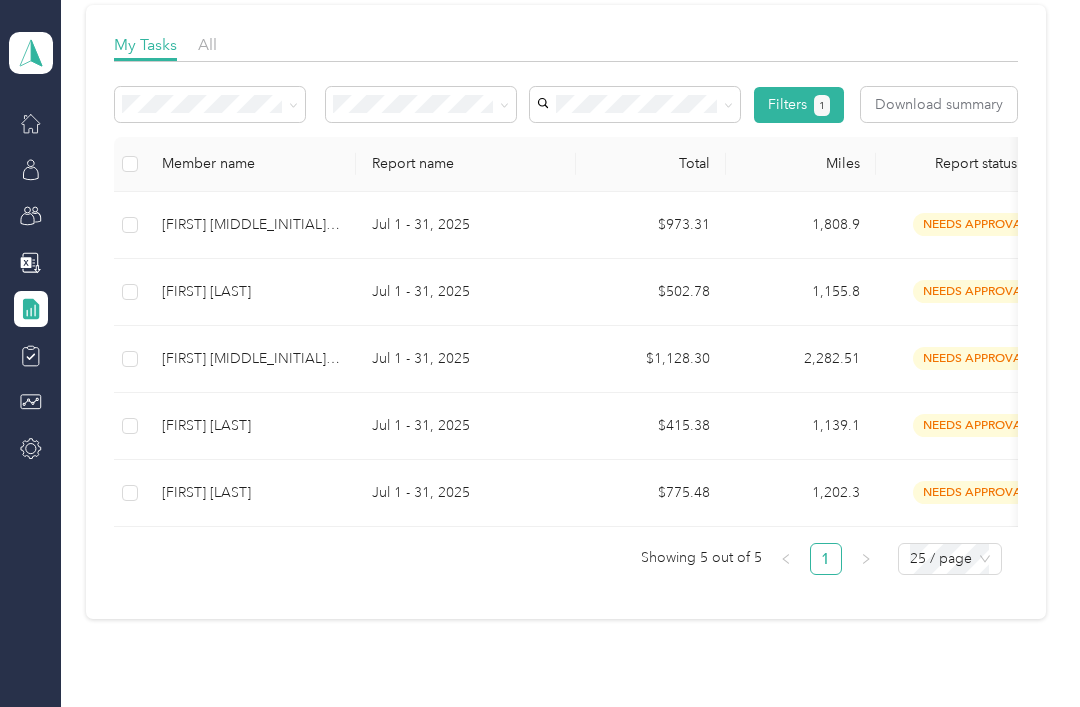 click on "[FIRST] [LAST]" at bounding box center (251, 493) 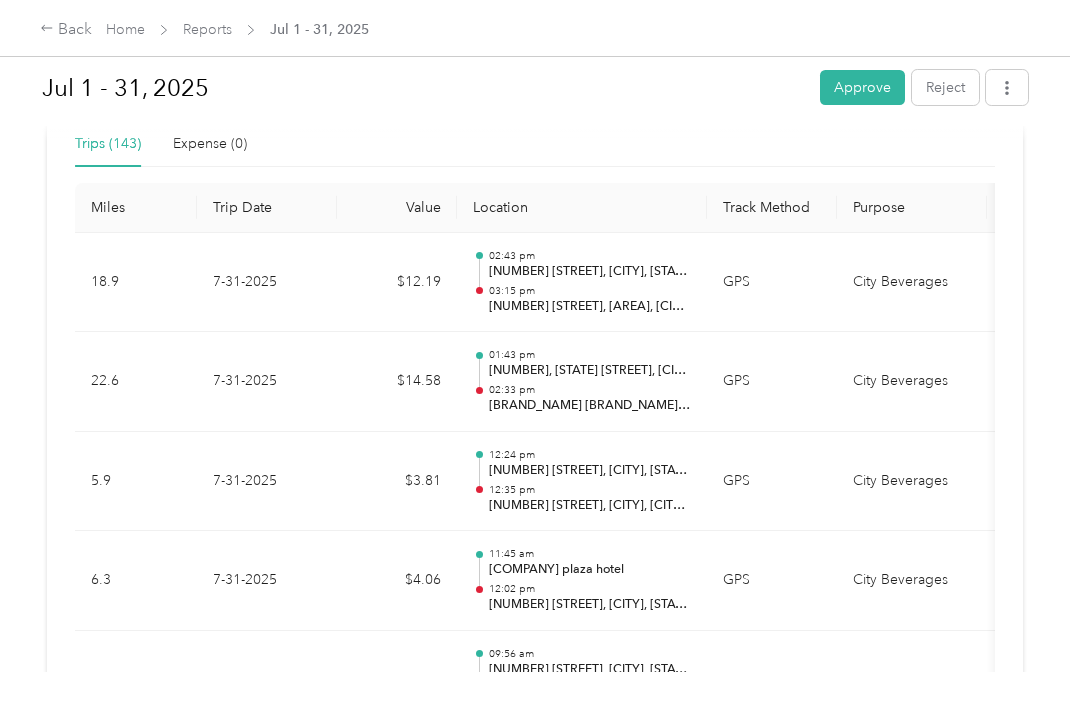 scroll, scrollTop: 473, scrollLeft: 0, axis: vertical 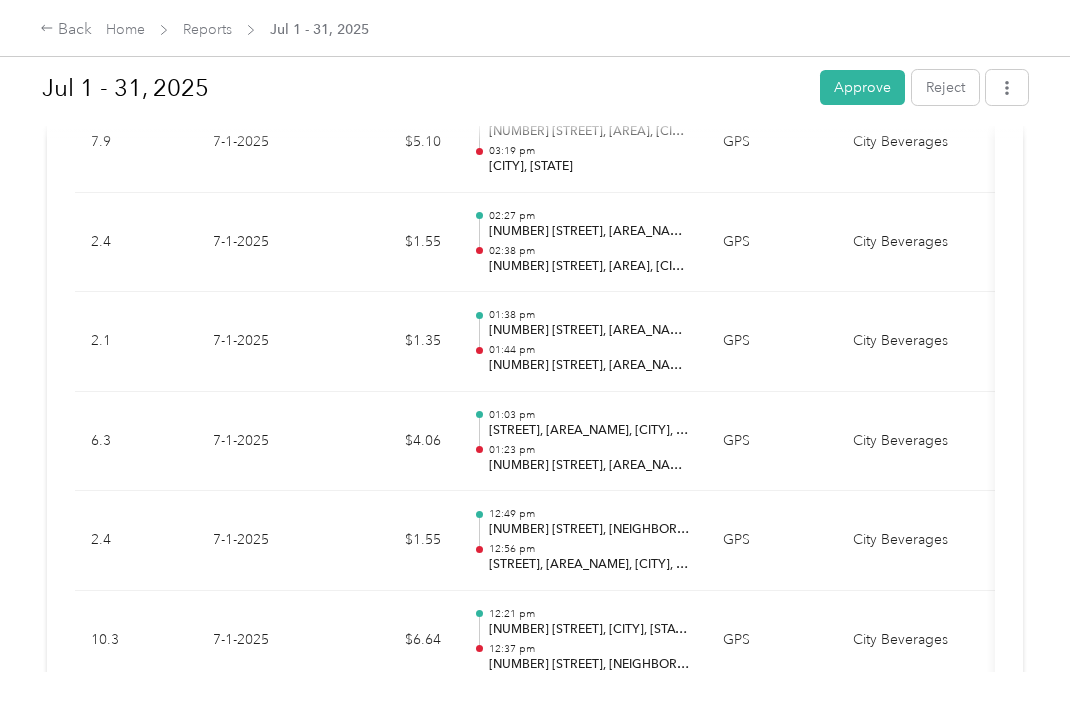 click on "Approve" at bounding box center [862, 87] 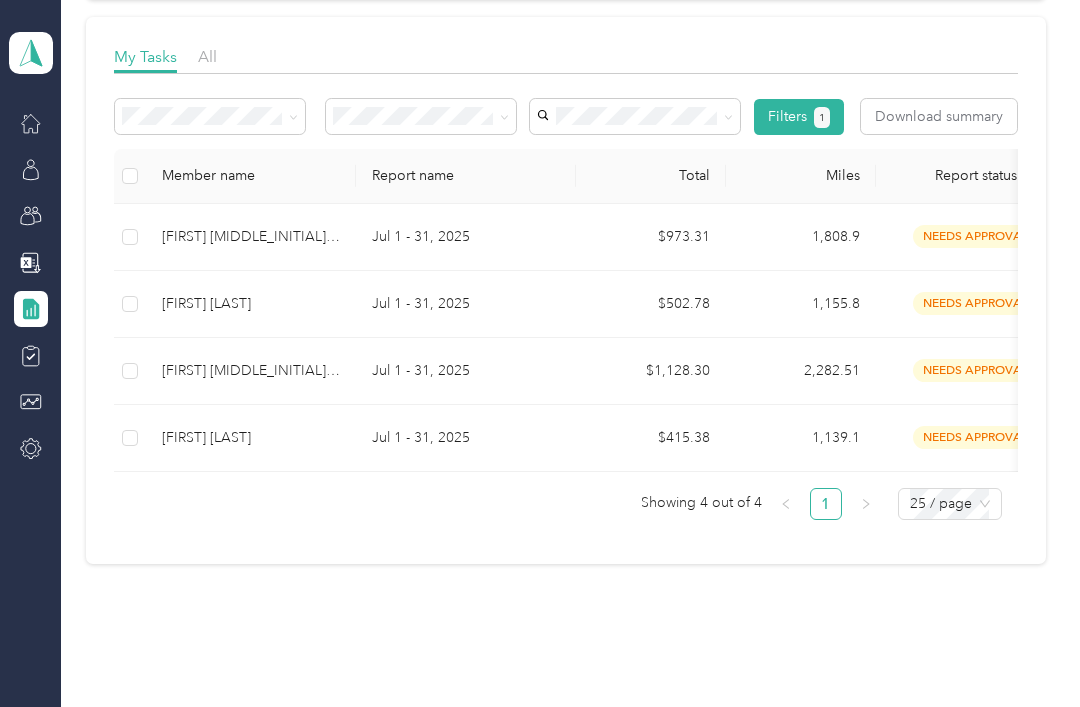scroll, scrollTop: 272, scrollLeft: 0, axis: vertical 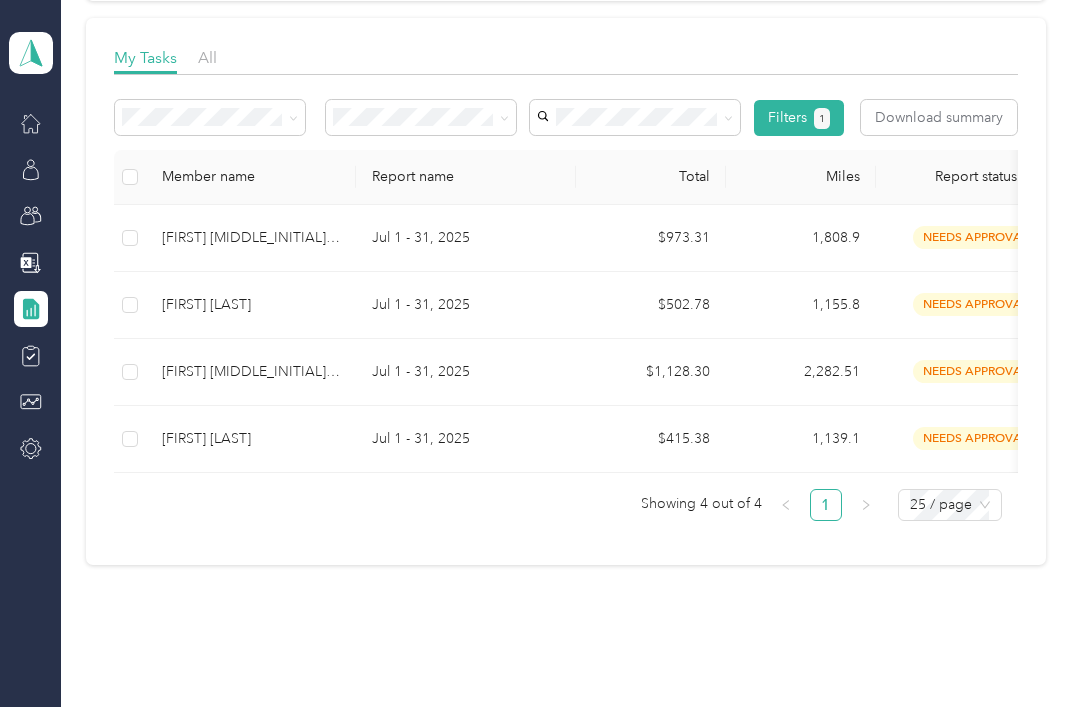 click on "[FIRST] [LAST]" at bounding box center (251, 439) 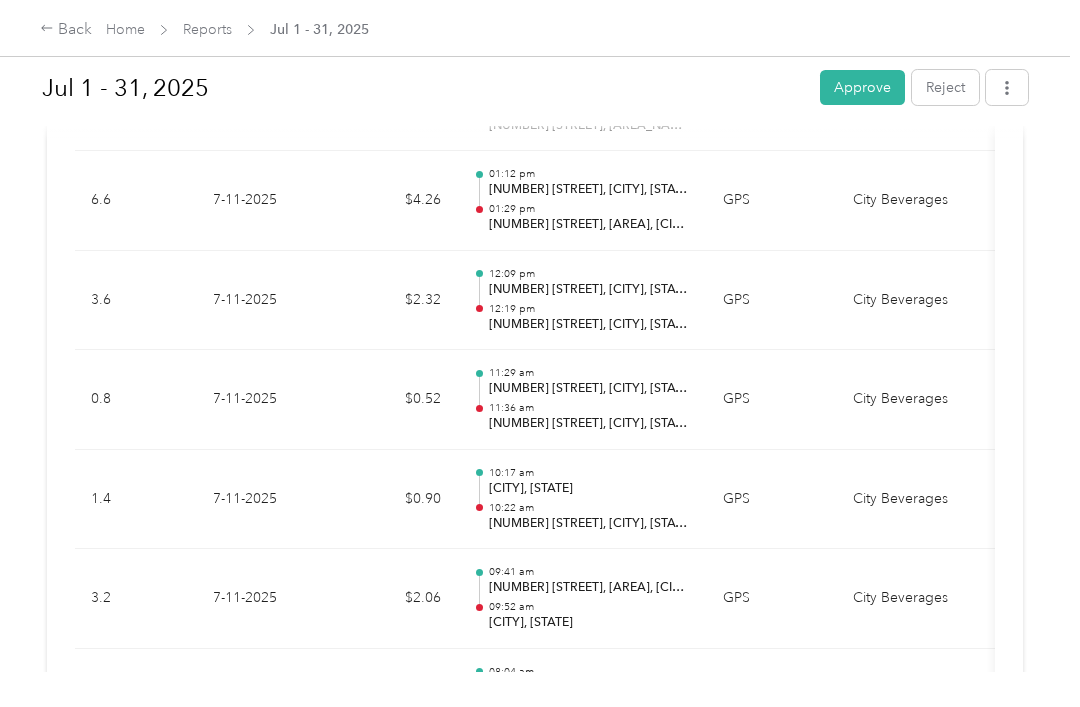 scroll, scrollTop: 10936, scrollLeft: 0, axis: vertical 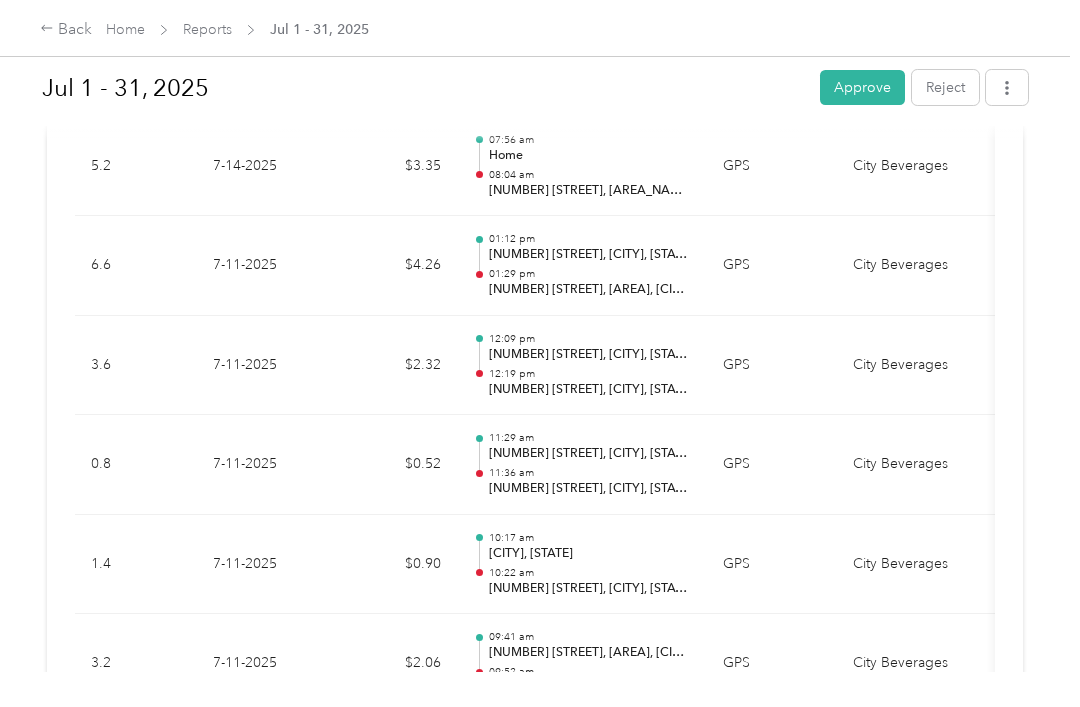 click on "Approve" at bounding box center (862, 87) 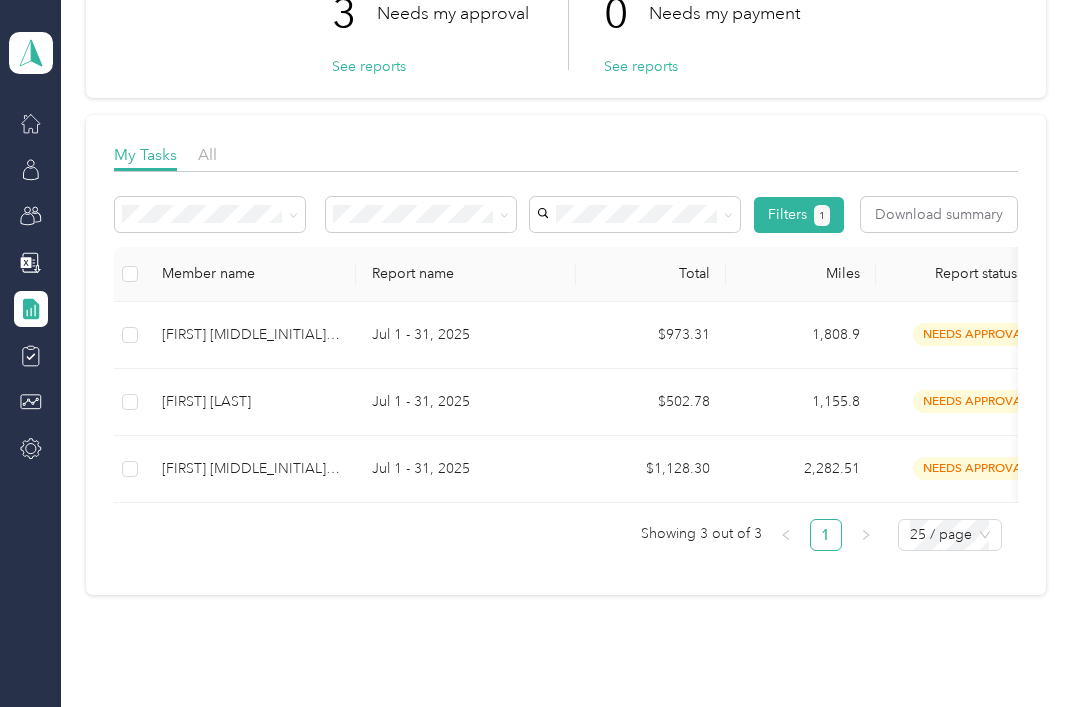 scroll, scrollTop: 174, scrollLeft: 0, axis: vertical 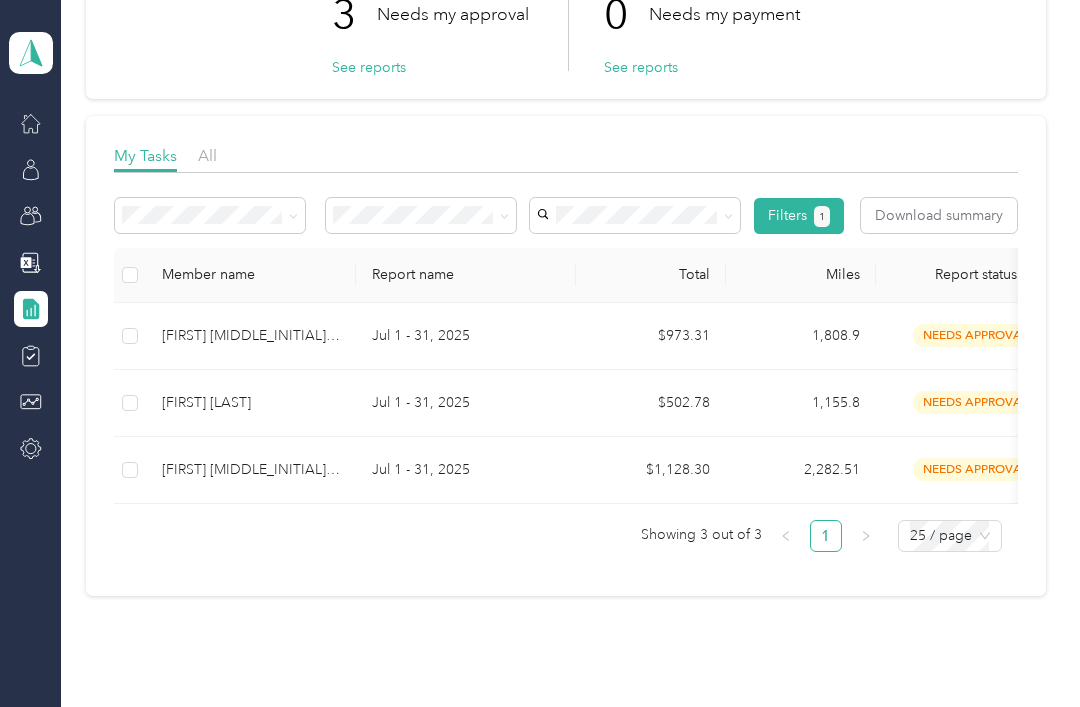 click on "$1,128.30" at bounding box center [651, 470] 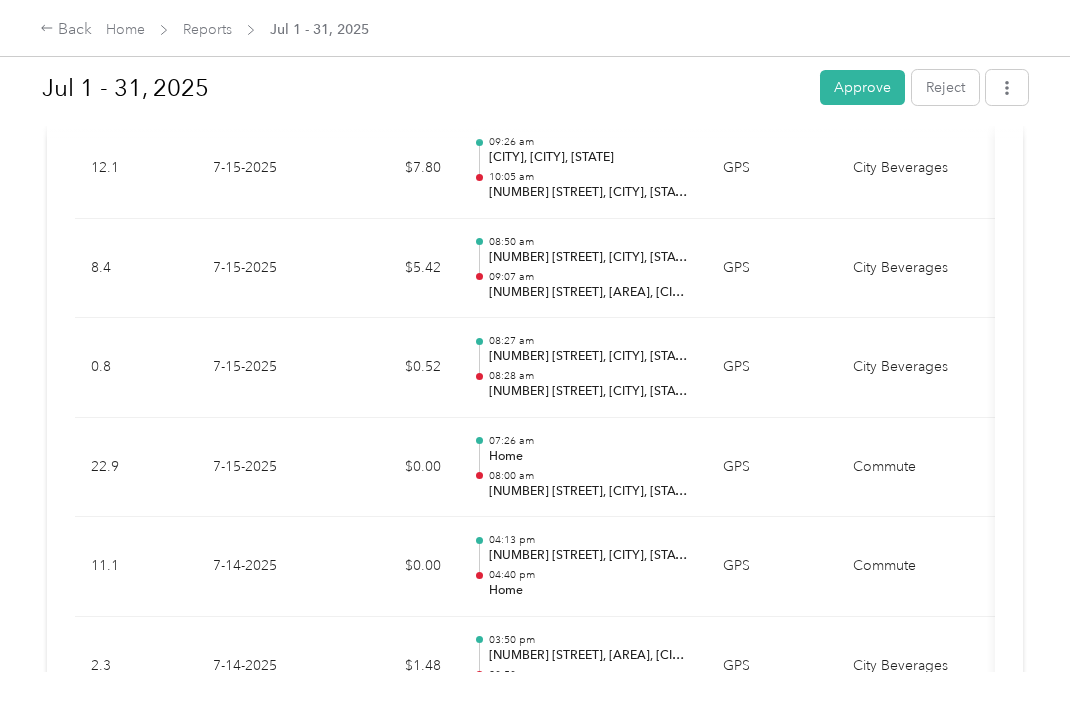 scroll, scrollTop: 13221, scrollLeft: 0, axis: vertical 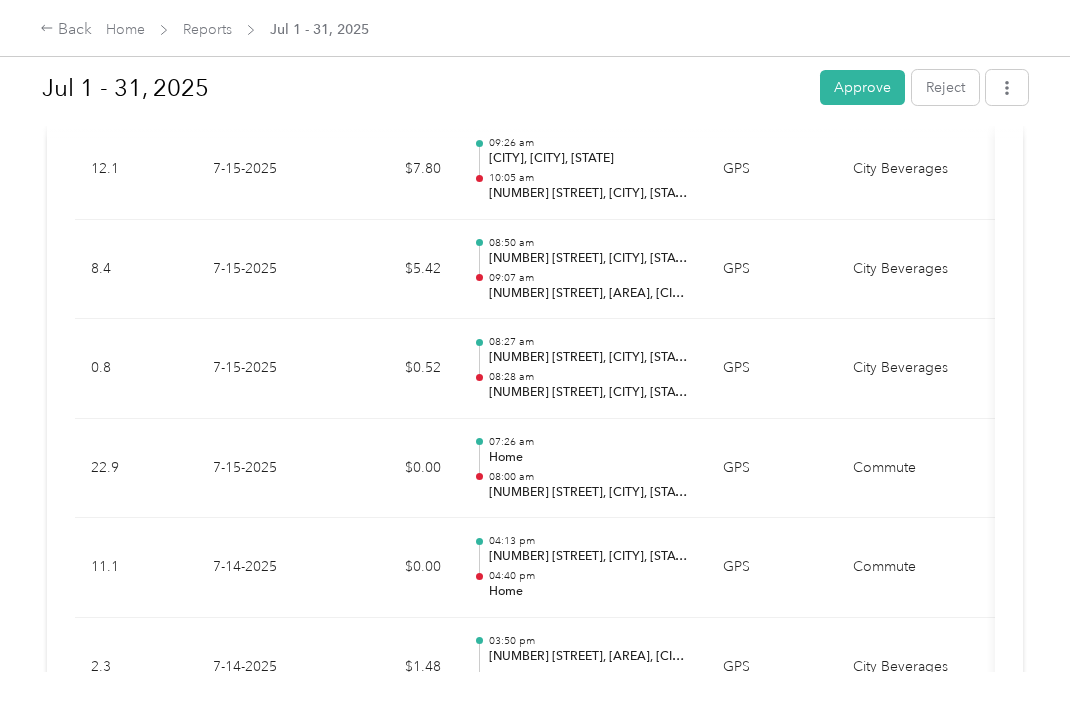 click on "Approve" at bounding box center (862, 87) 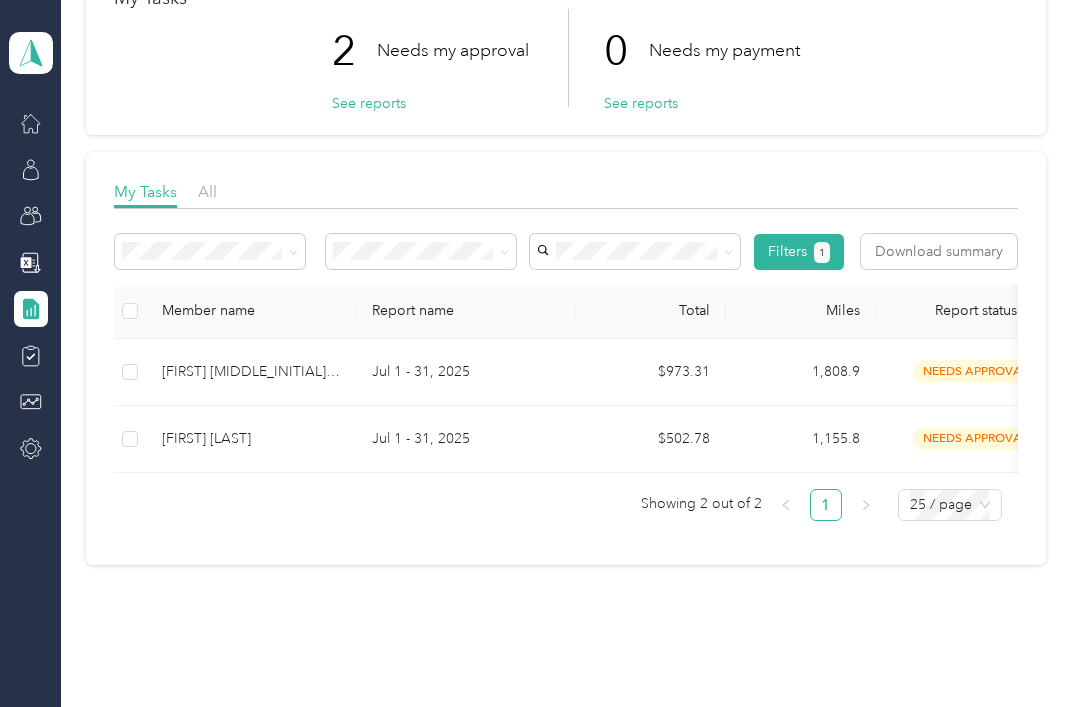 scroll, scrollTop: 138, scrollLeft: 0, axis: vertical 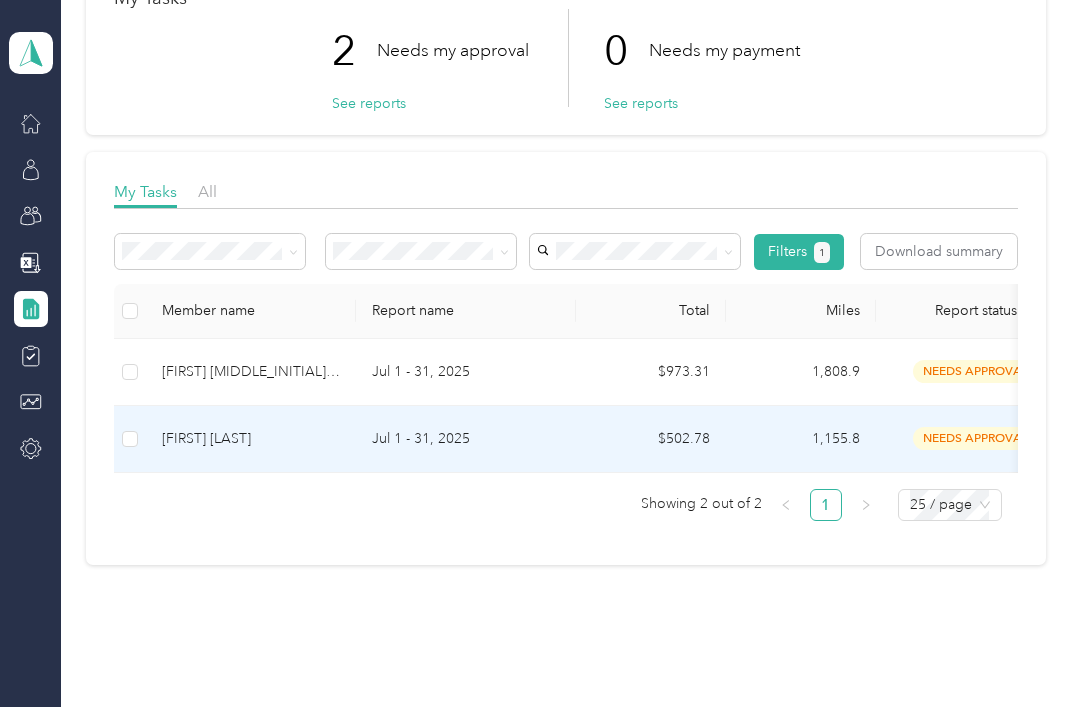 click on "[FIRST] [LAST]" at bounding box center (251, 439) 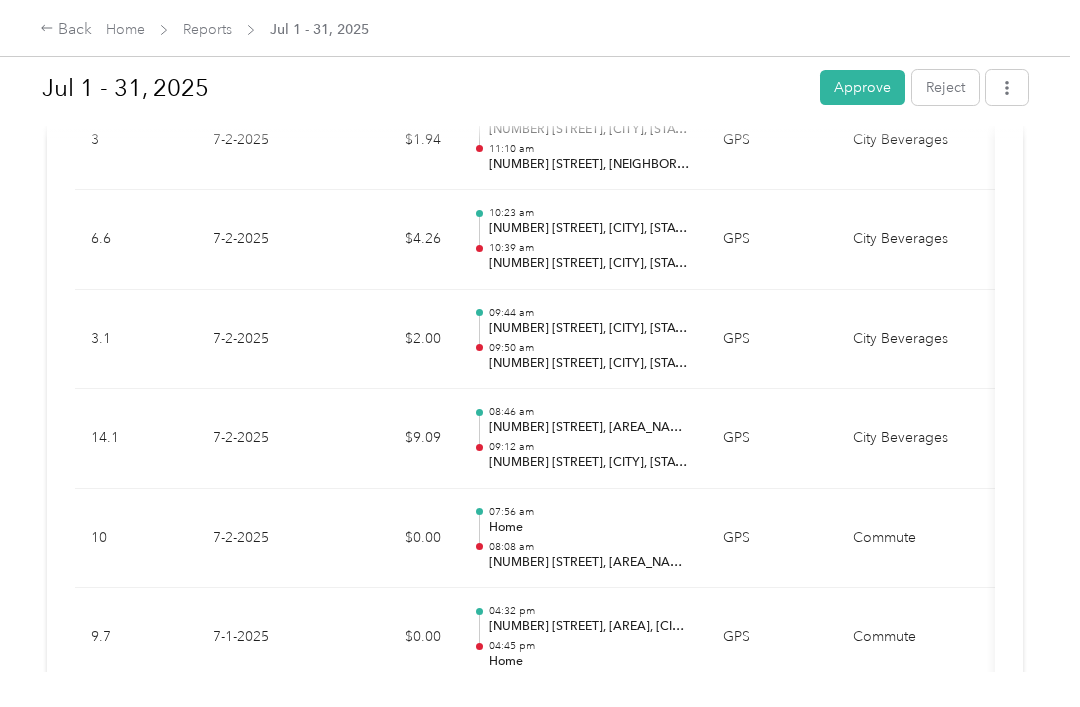 scroll, scrollTop: 22105, scrollLeft: 0, axis: vertical 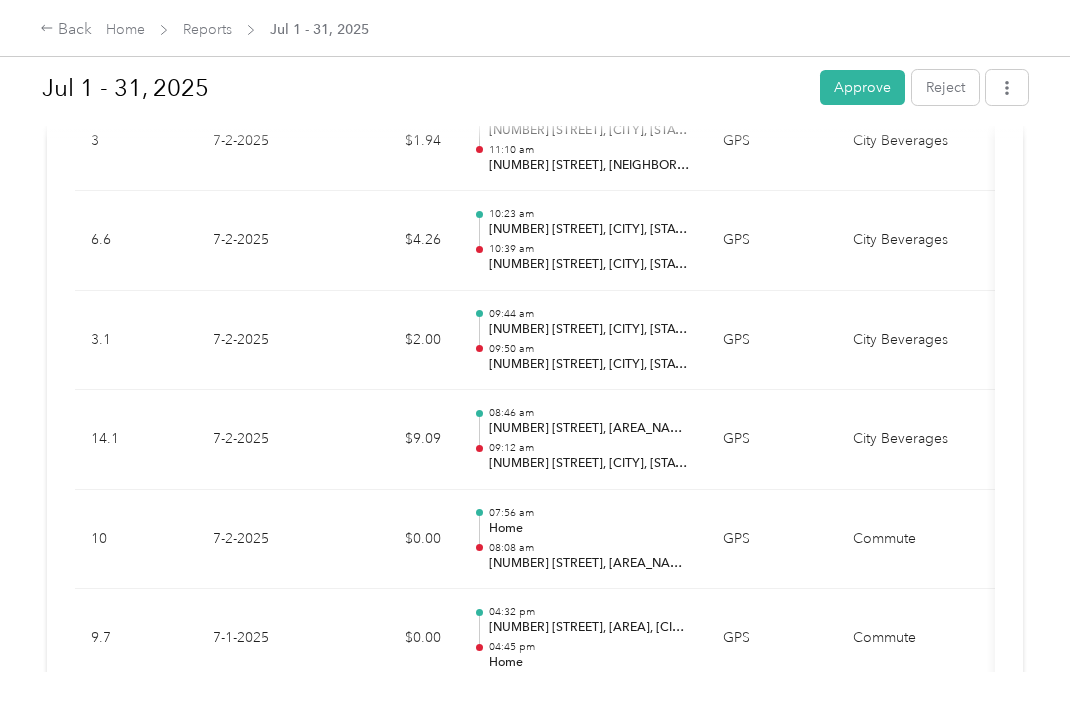 click on "Commute" at bounding box center [912, 639] 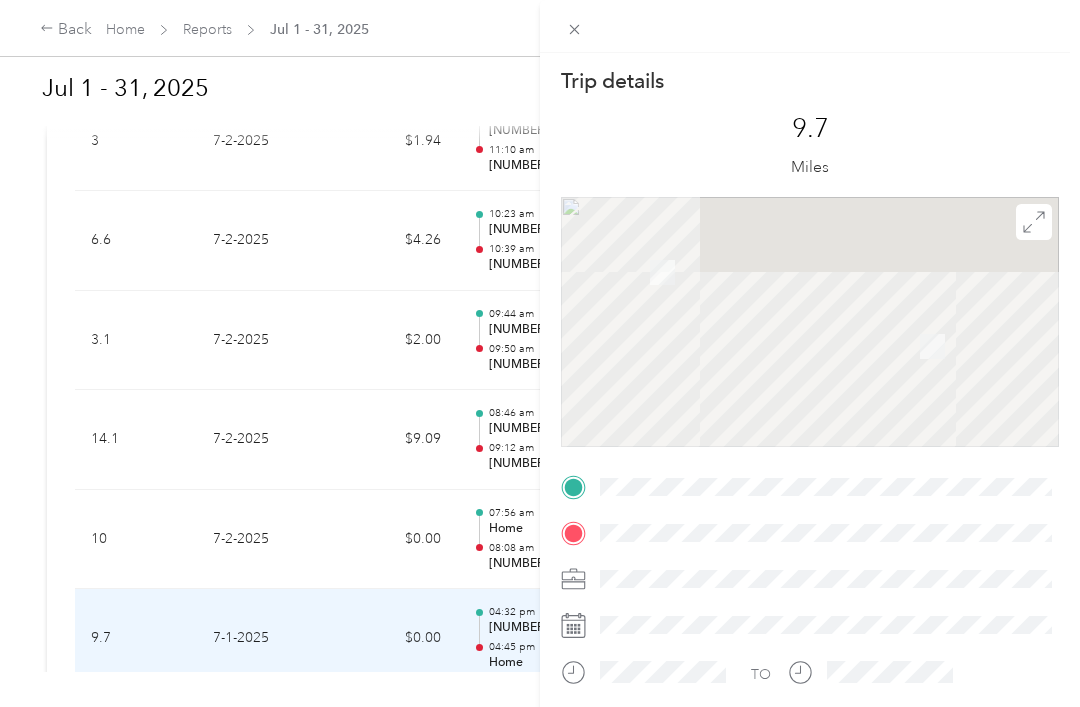 click on "Trip details This trip cannot be edited because it is either under review, approved, or paid. Contact your Team Manager to edit it. 9.7 Miles To navigate the map with touch gestures double-tap and hold your finger on the map, then drag the map. TO" at bounding box center [540, 353] 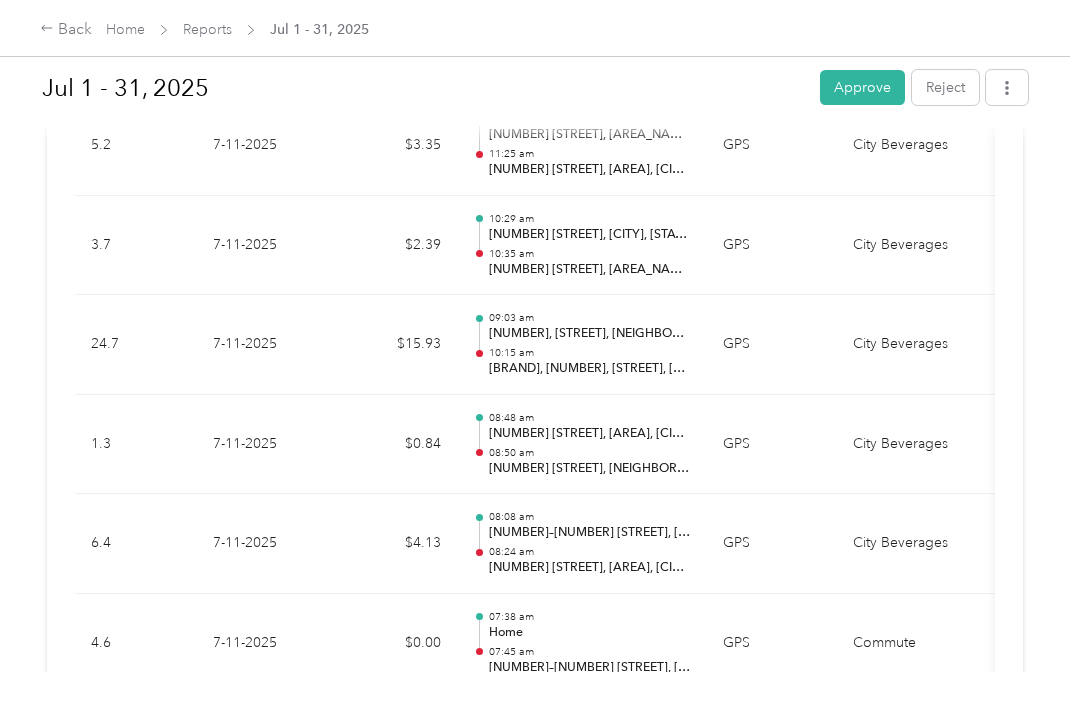 scroll, scrollTop: 15483, scrollLeft: 0, axis: vertical 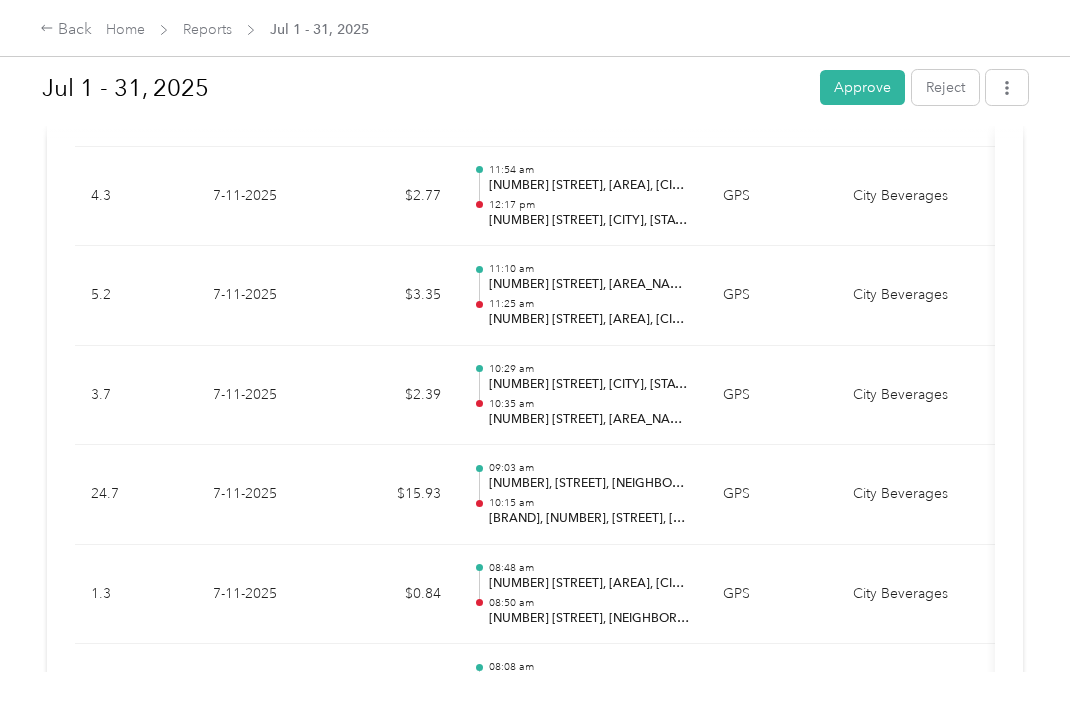 click on "Approve" at bounding box center (862, 87) 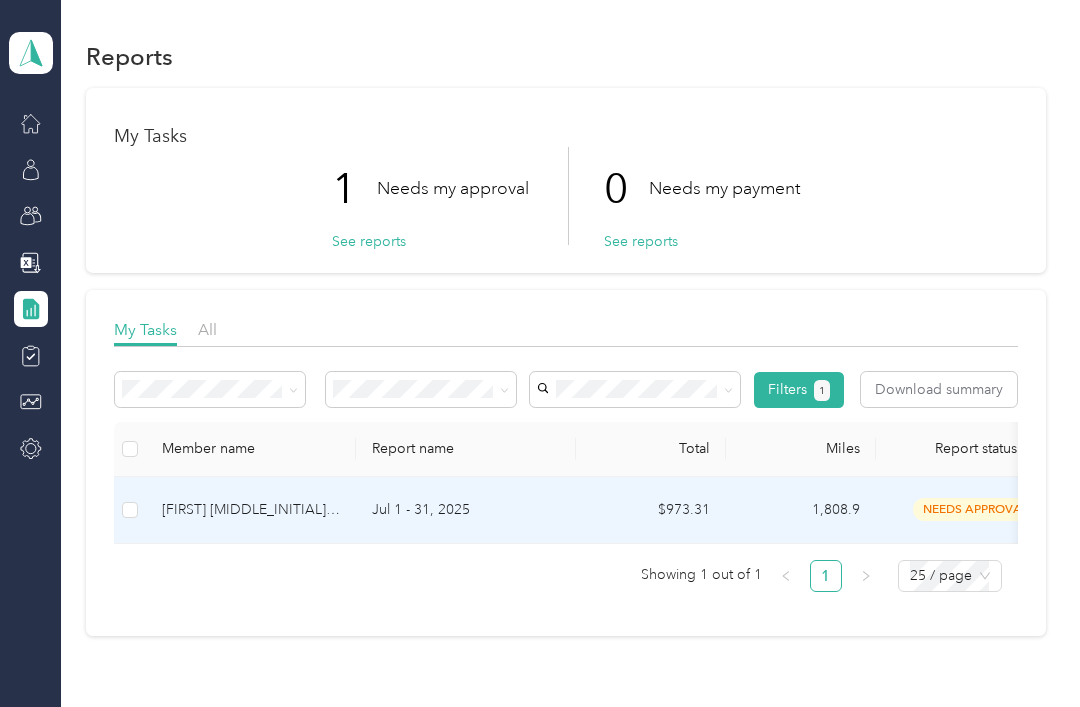 click on "1,808.9" at bounding box center [801, 510] 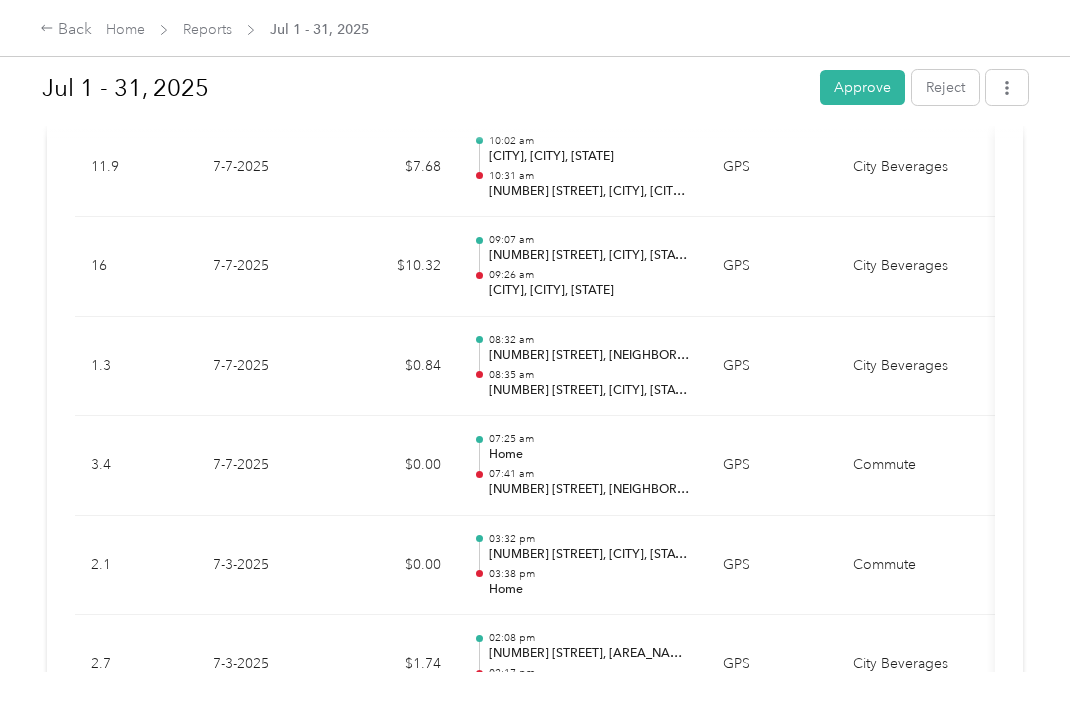 scroll, scrollTop: 20664, scrollLeft: 0, axis: vertical 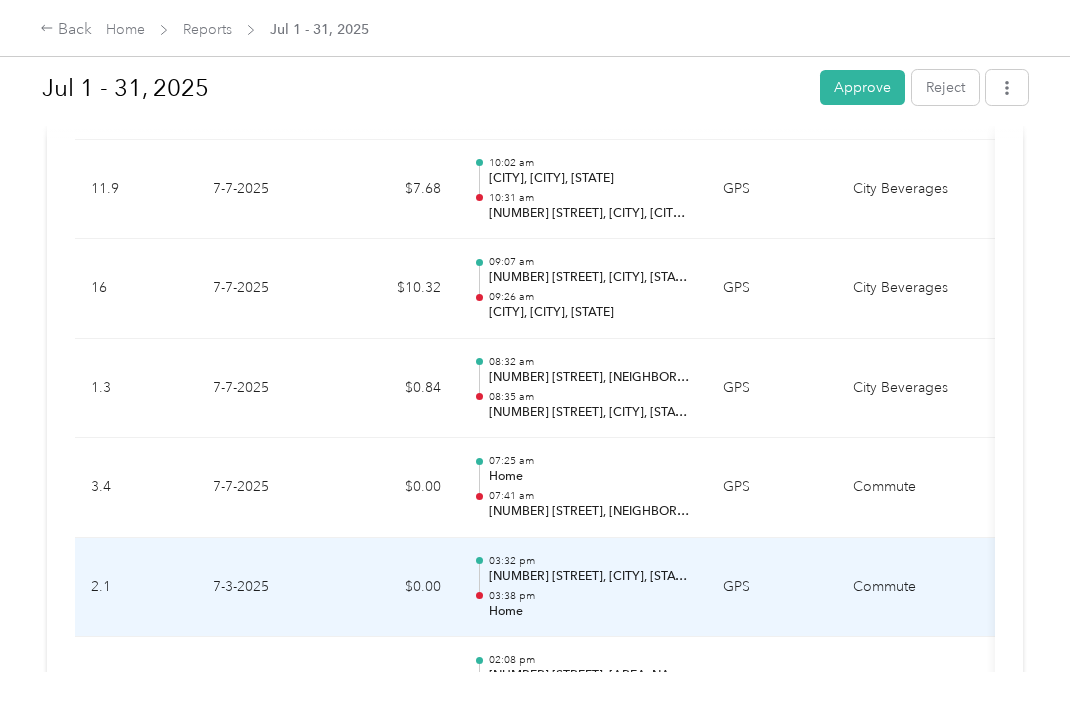 click on "Commute" at bounding box center (912, 588) 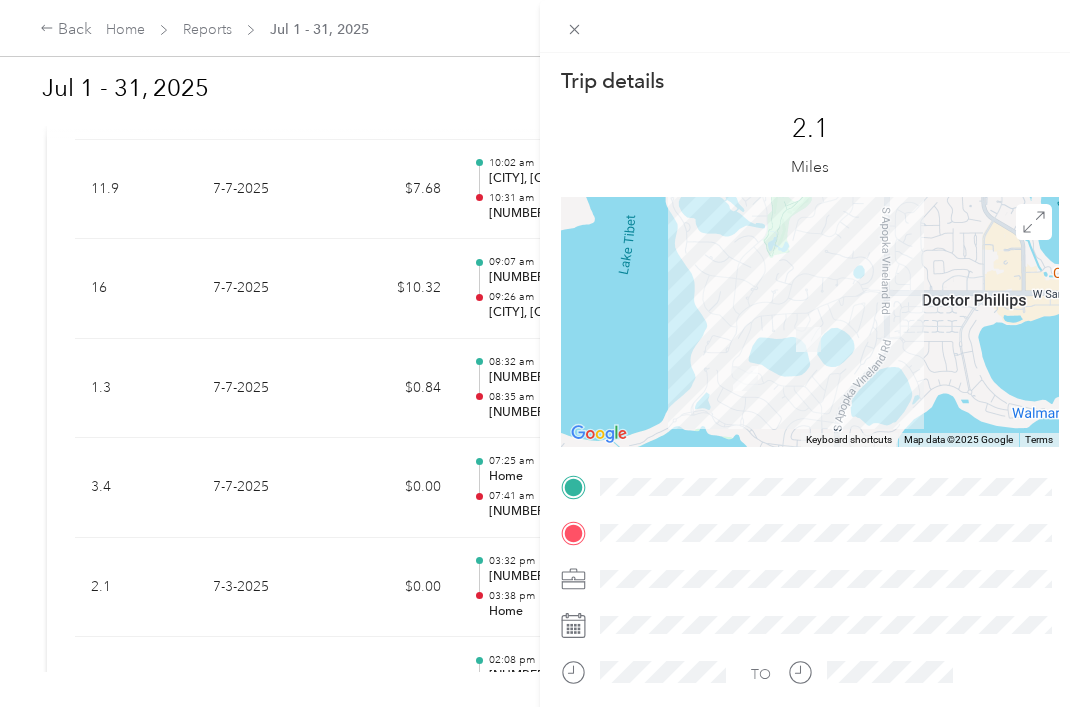 click on "Trip details This trip cannot be edited because it is either under review, approved, or paid. Contact your Team Manager to edit it. 2.1 Miles To navigate the map with touch gestures double-tap and hold your finger on the map, then drag the map. ← Move left → Move right ↑ Move up ↓ Move down + Zoom in - Zoom out Home Jump left by 75% End Jump right by 75% Page Up Jump up by 75% Page Down Jump down by 75% Keyboard shortcuts Map Data Map data ©2025 Google Map data ©2025 Google 500 m Click to toggle between metric and imperial units Terms Report a map error TO" at bounding box center [540, 353] 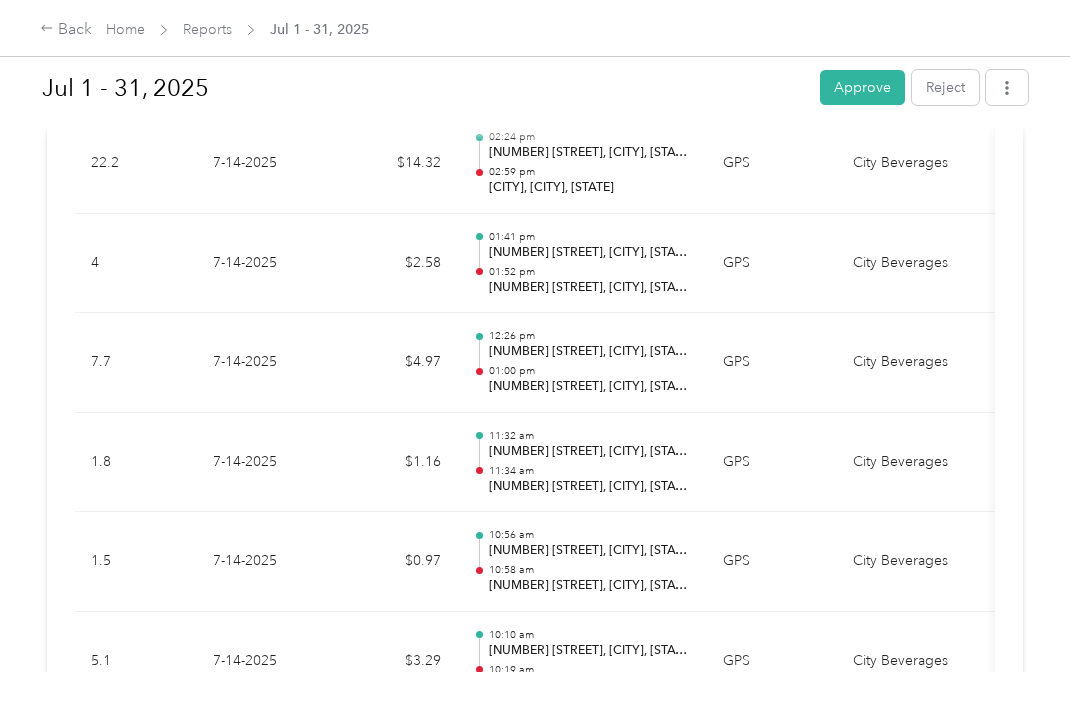 scroll, scrollTop: 14587, scrollLeft: 0, axis: vertical 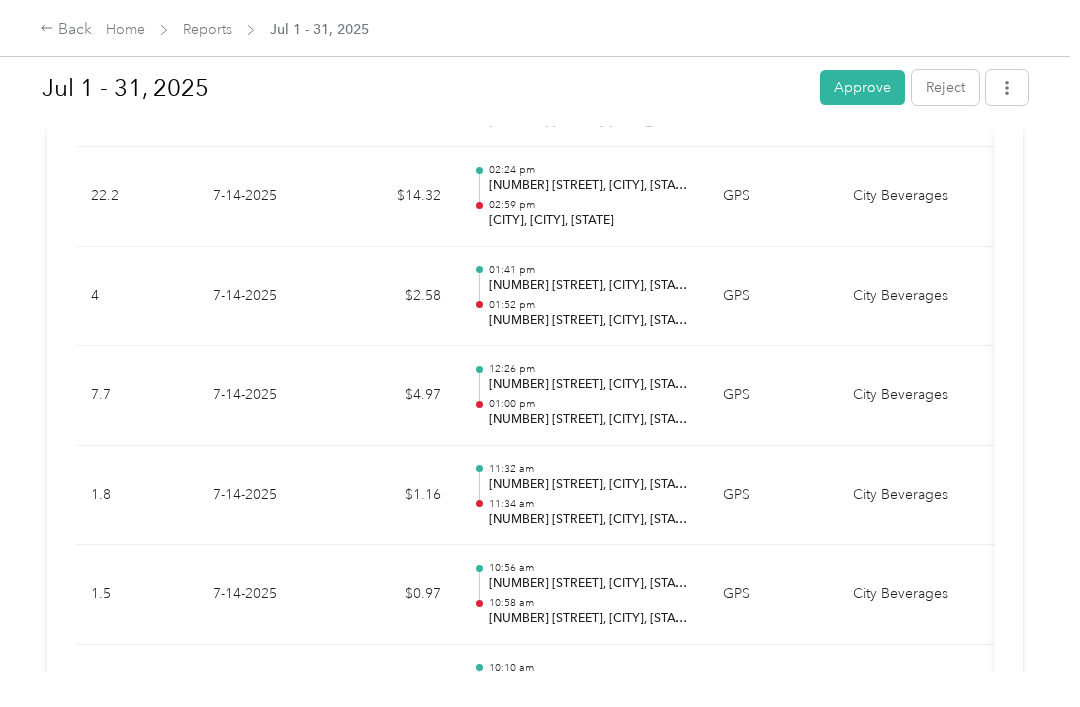 click on "Approve" at bounding box center [862, 87] 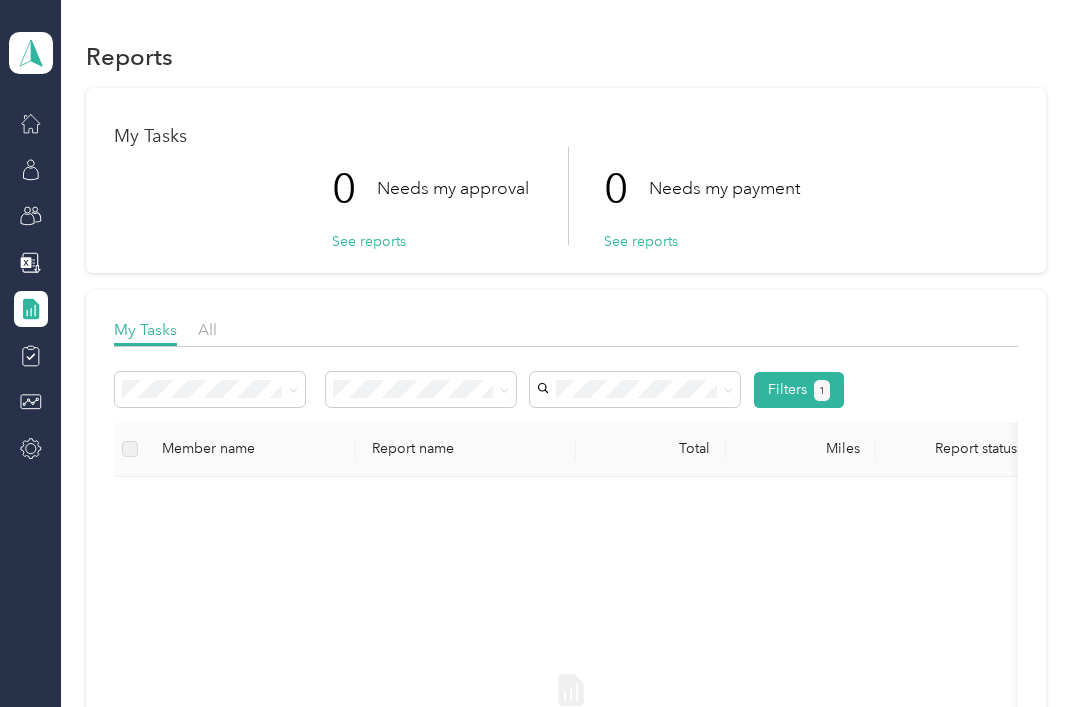 click on "0 Needs my approval See reports   0 Needs my payment See reports" at bounding box center (566, 196) 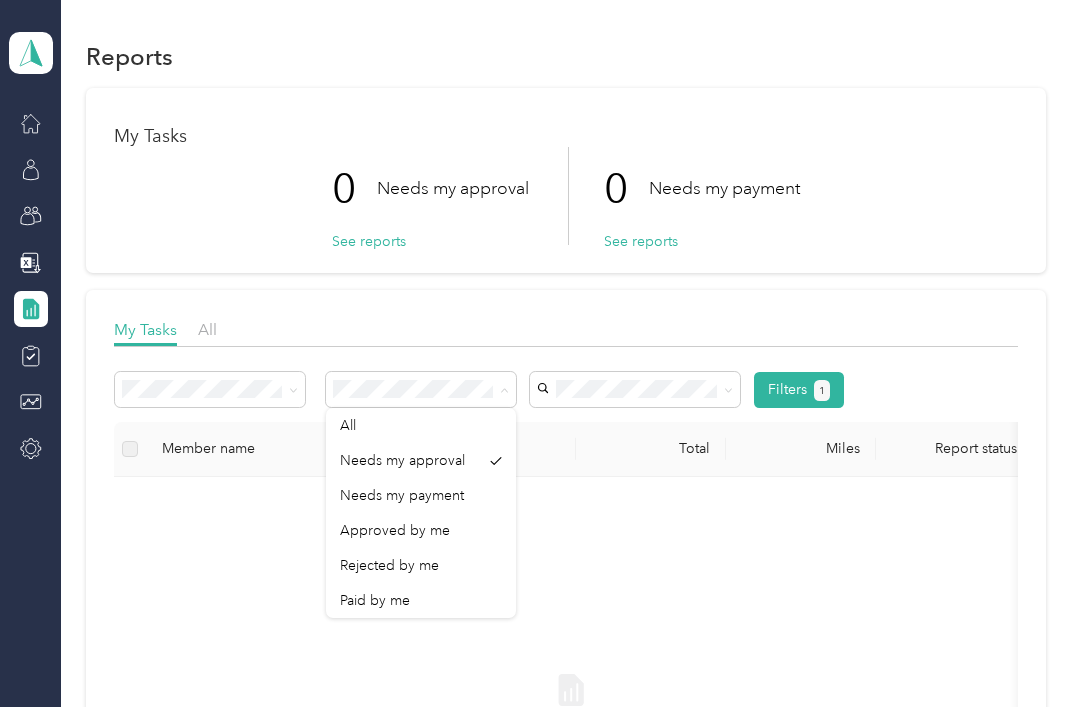 click on "All" at bounding box center (421, 425) 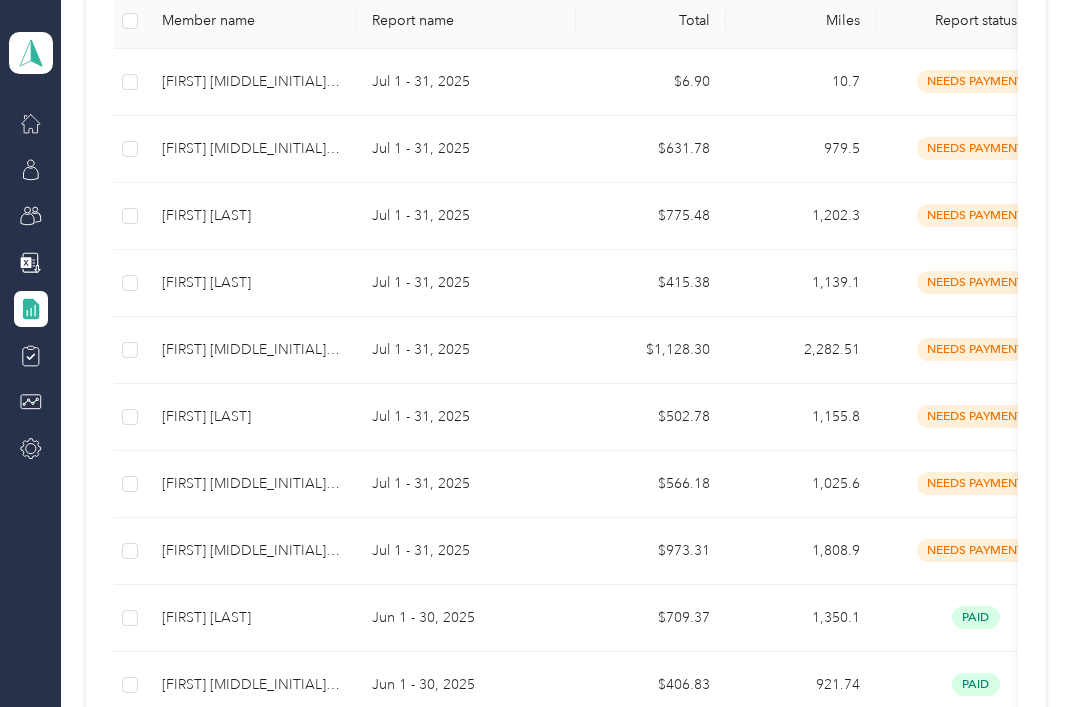 scroll, scrollTop: 435, scrollLeft: 0, axis: vertical 